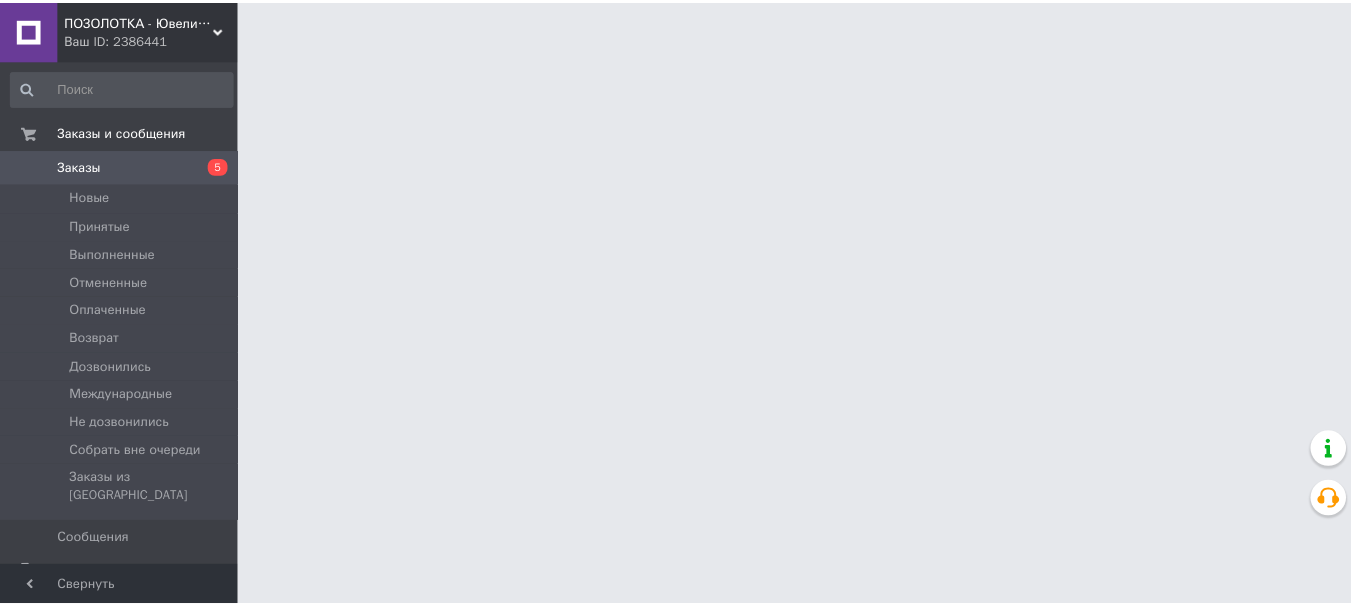 scroll, scrollTop: 0, scrollLeft: 0, axis: both 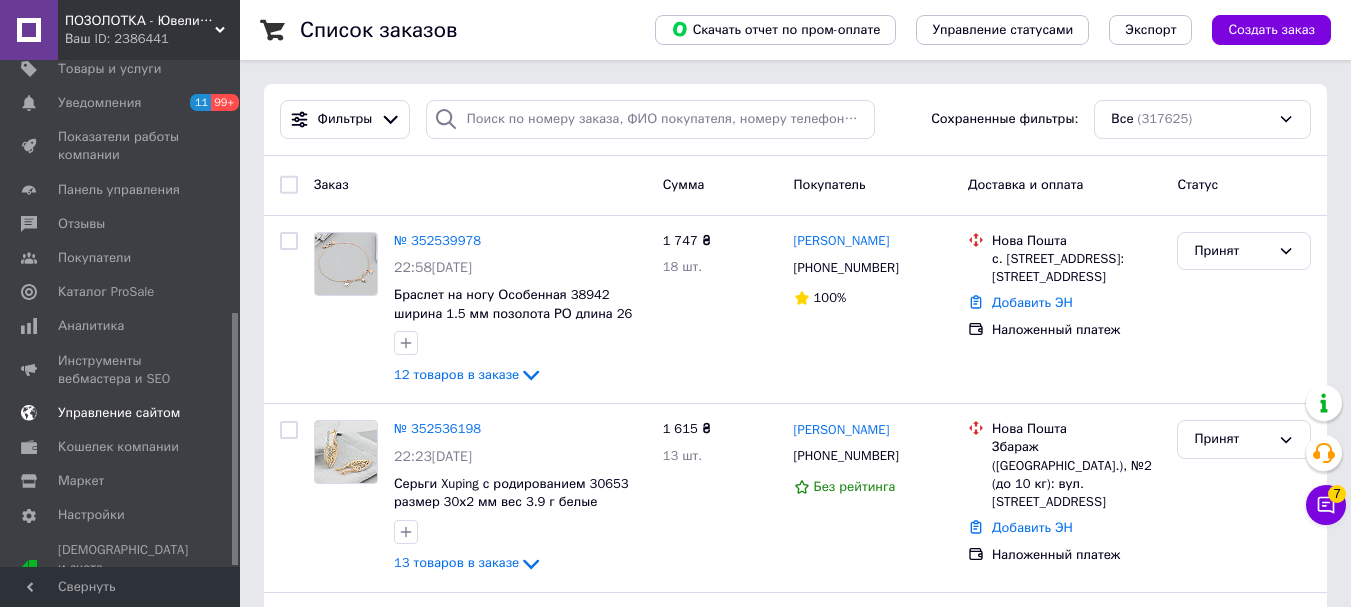 click on "Управление сайтом" at bounding box center (123, 413) 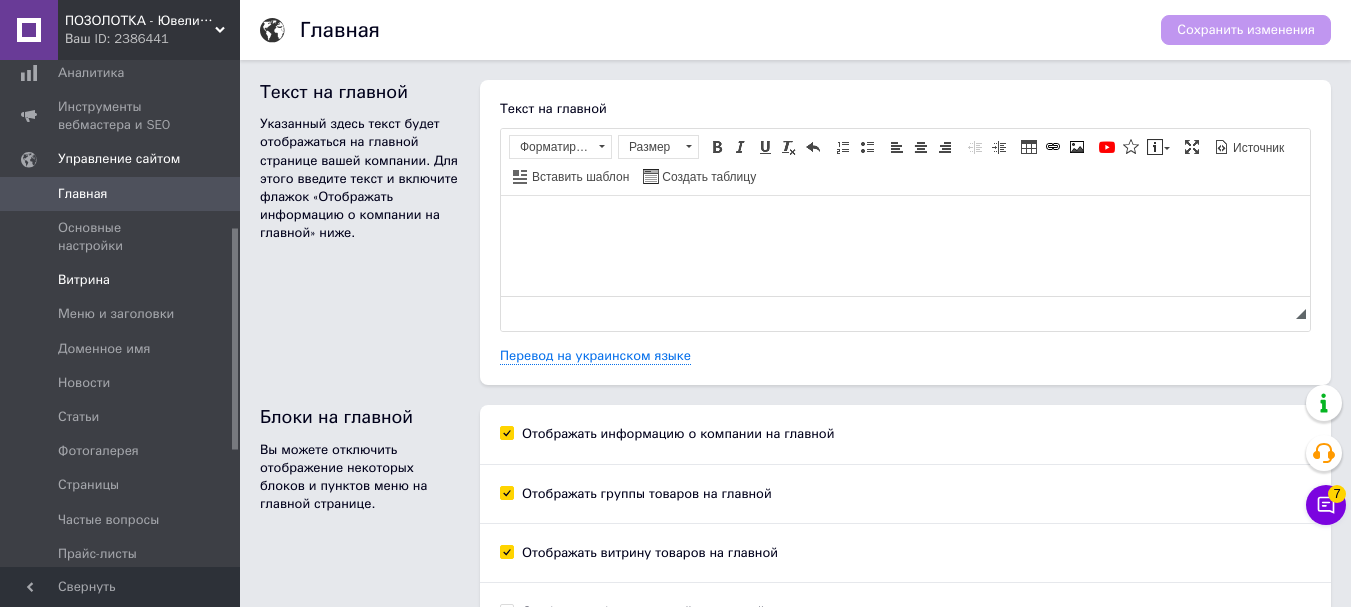 scroll, scrollTop: 416, scrollLeft: 0, axis: vertical 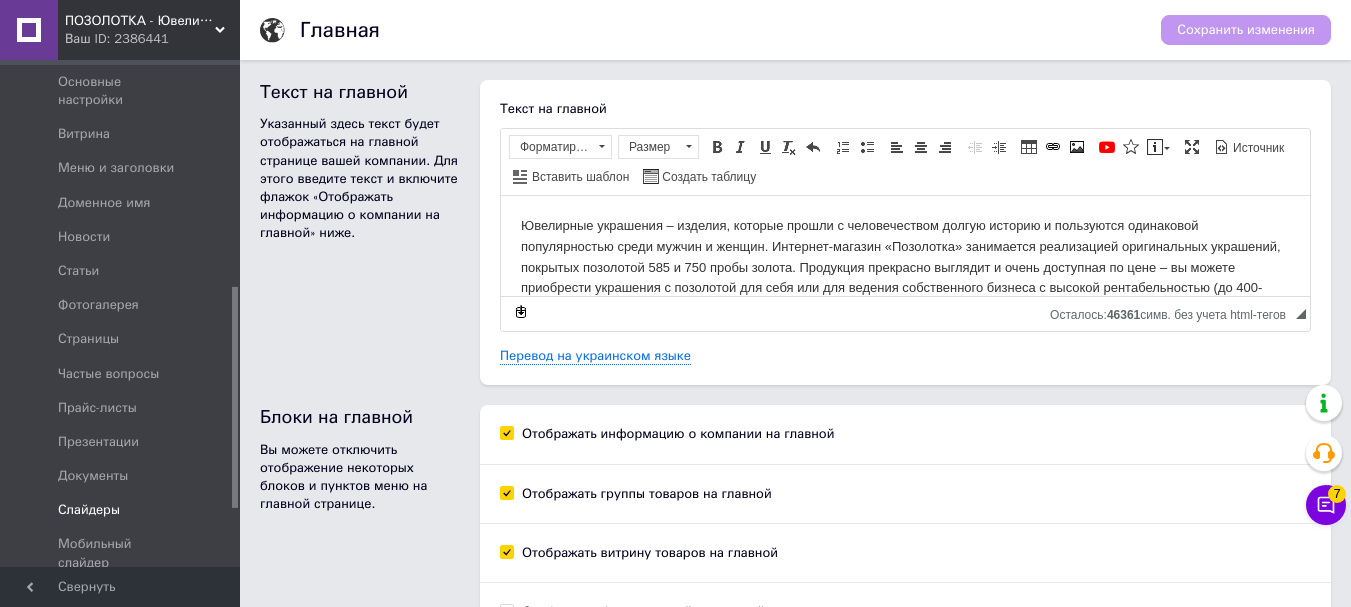 click on "Слайдеры" at bounding box center (89, 510) 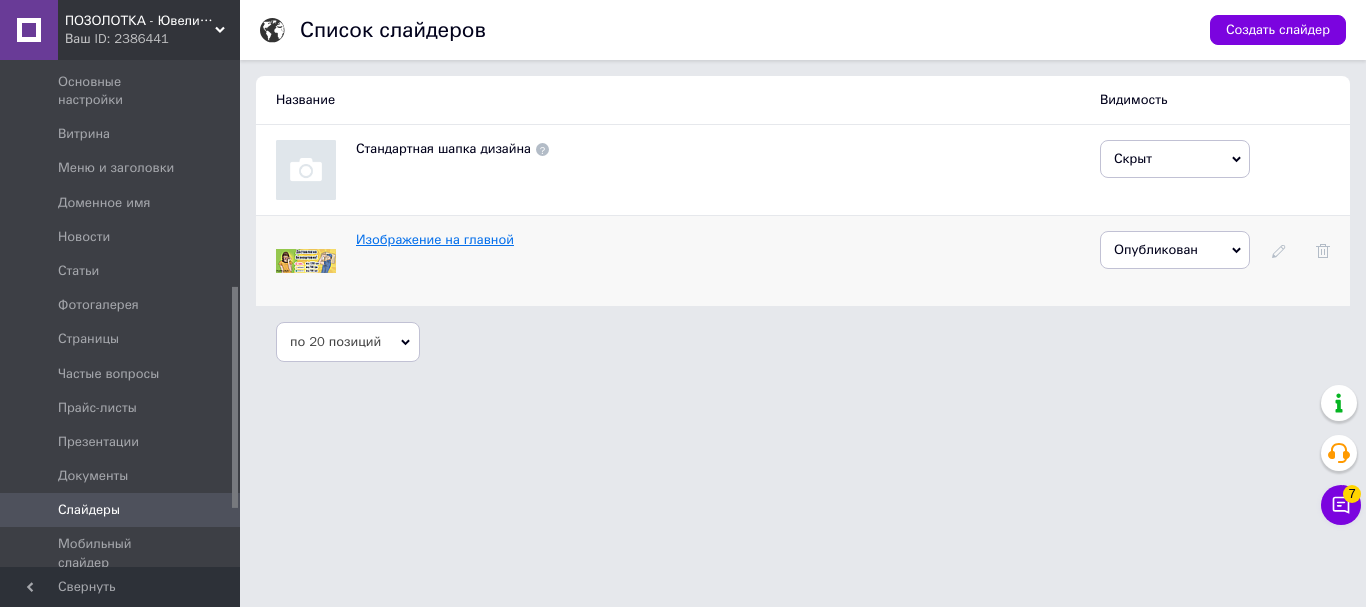 click on "Изображение на главной" at bounding box center (435, 239) 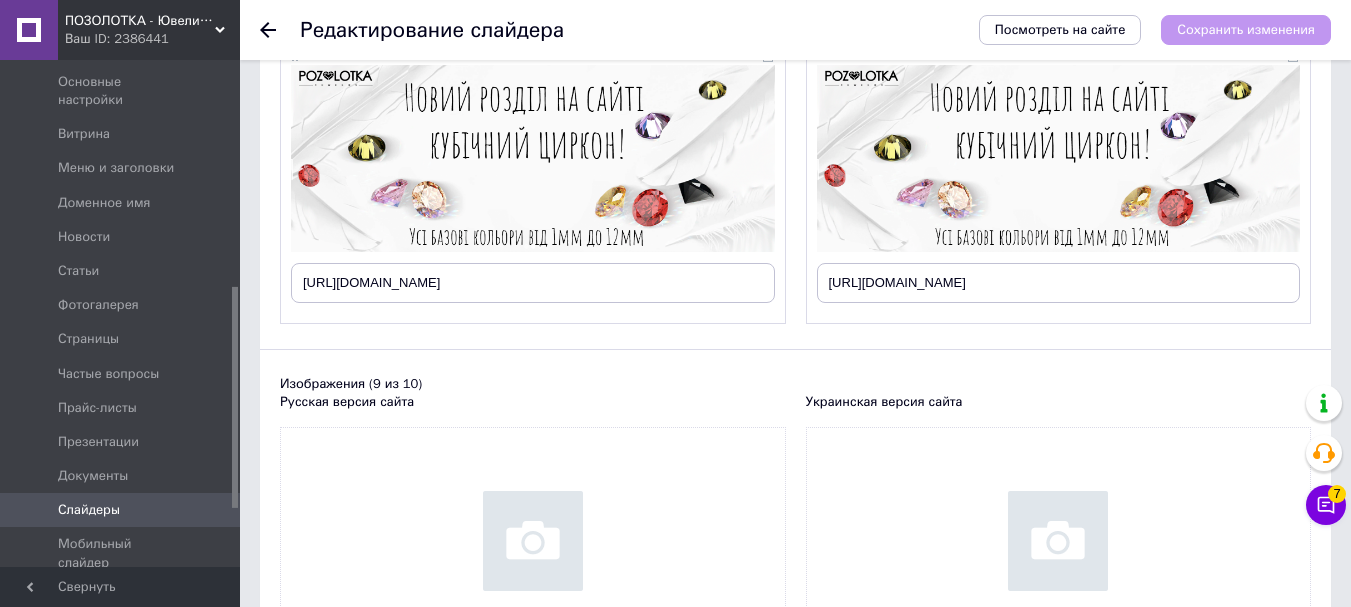 scroll, scrollTop: 3100, scrollLeft: 0, axis: vertical 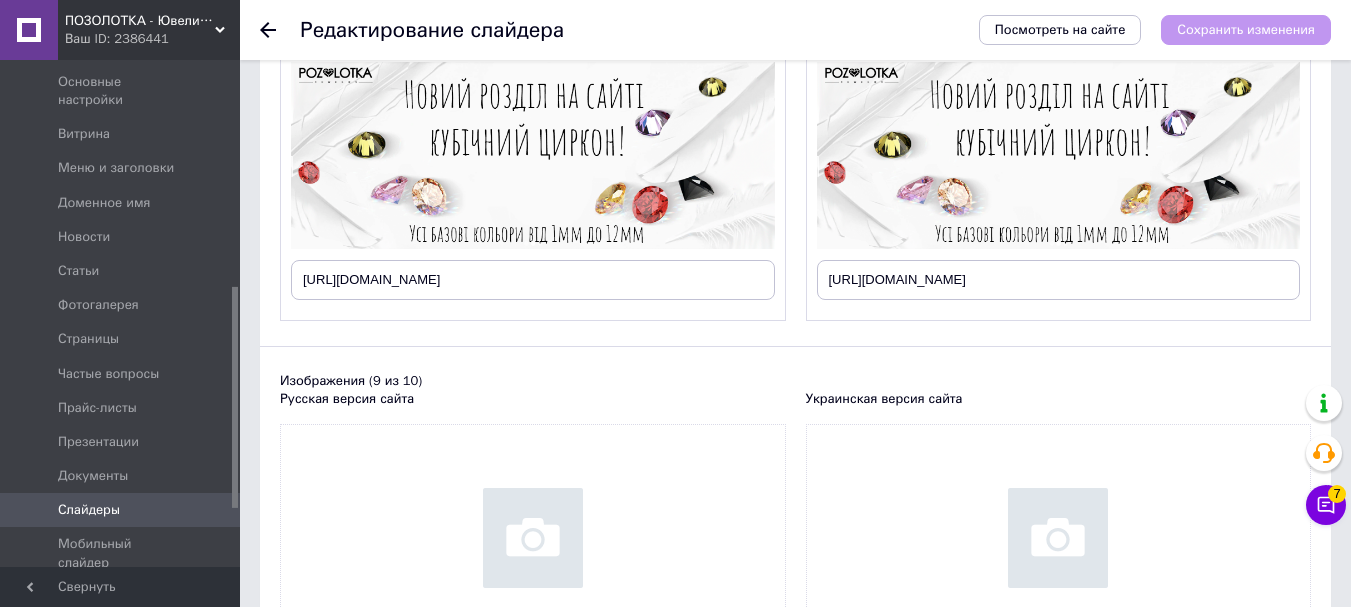 click at bounding box center [533, 568] 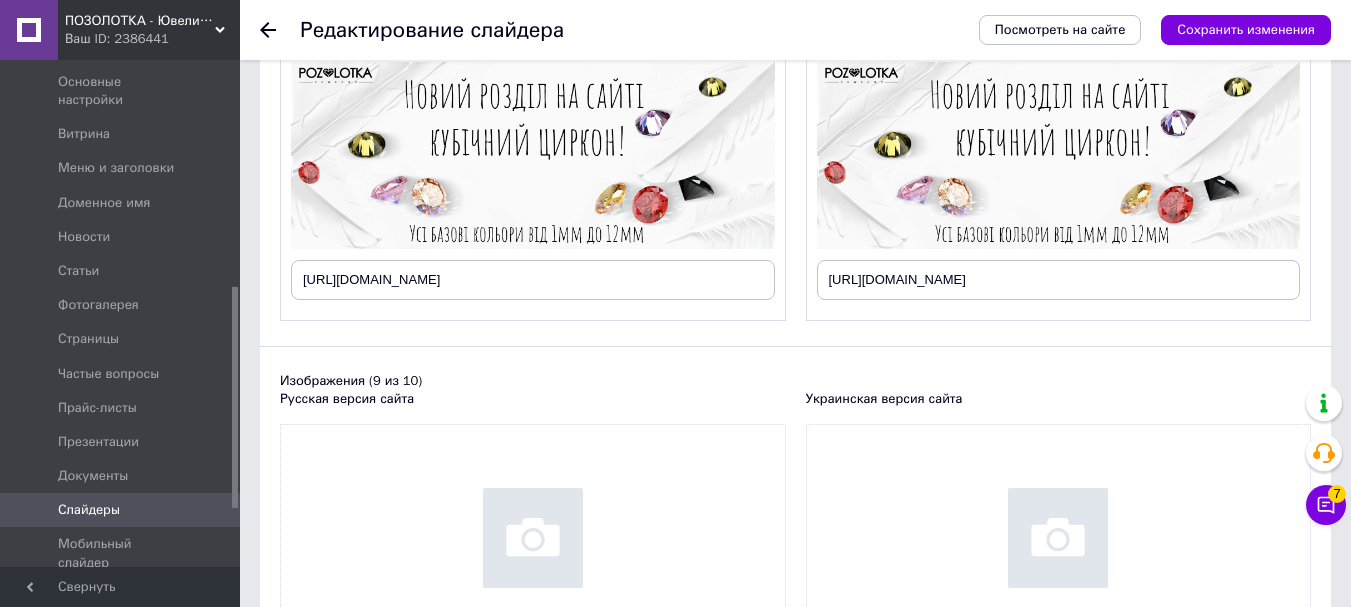 type on "C:\fakepath\сайт літо знижка 2025.png" 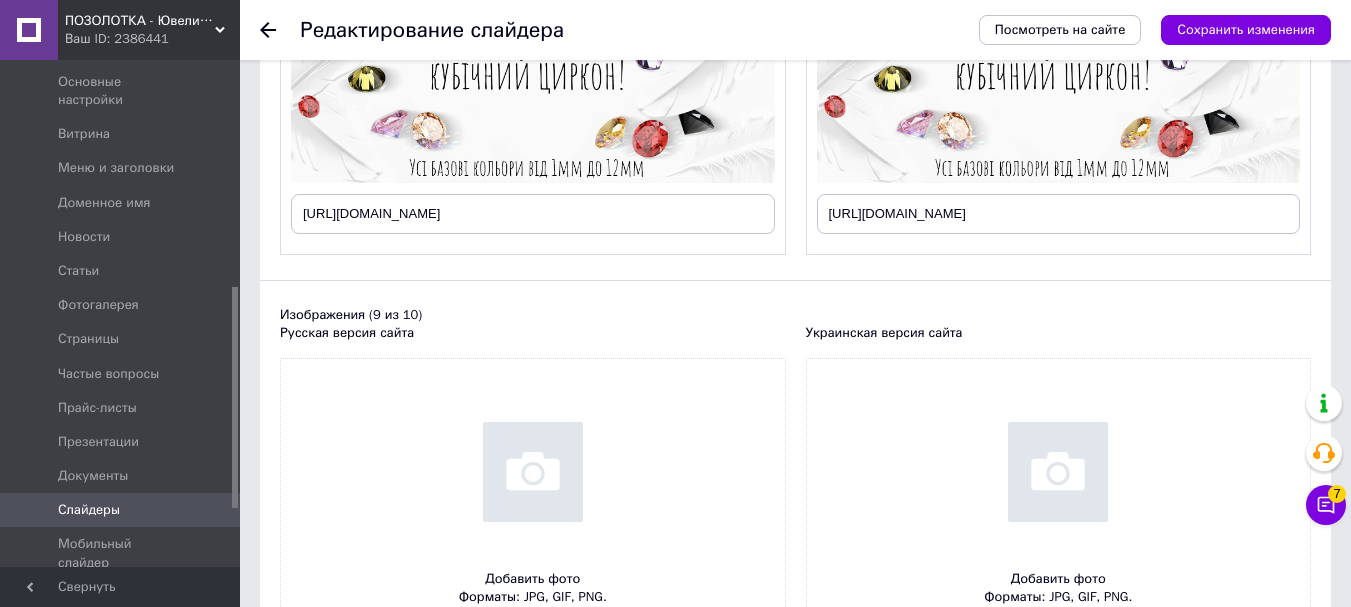scroll, scrollTop: 3200, scrollLeft: 0, axis: vertical 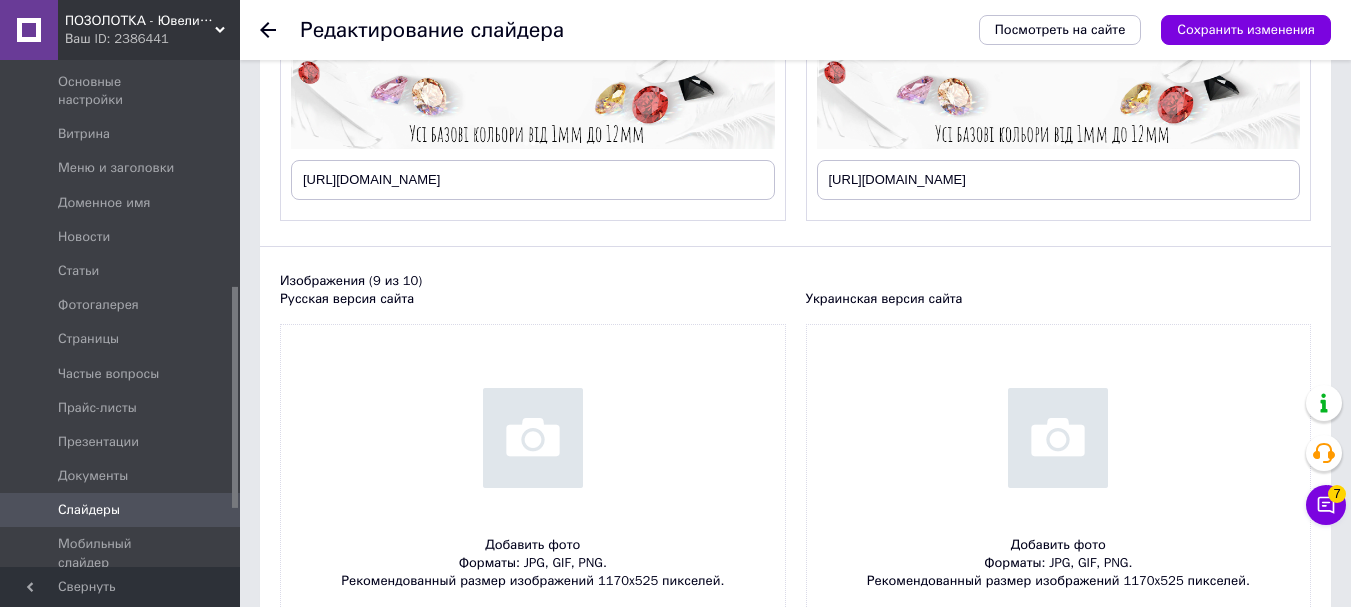 click at bounding box center (1059, 468) 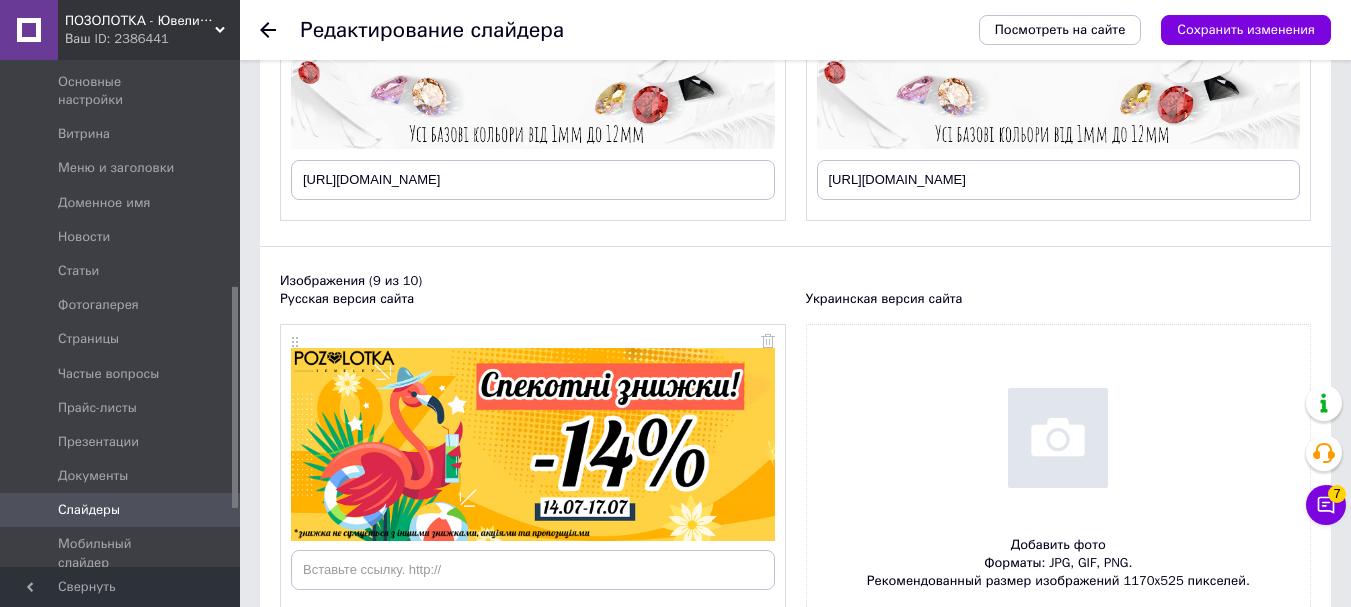 type on "C:\fakepath\сайт літо знижка 2025.png" 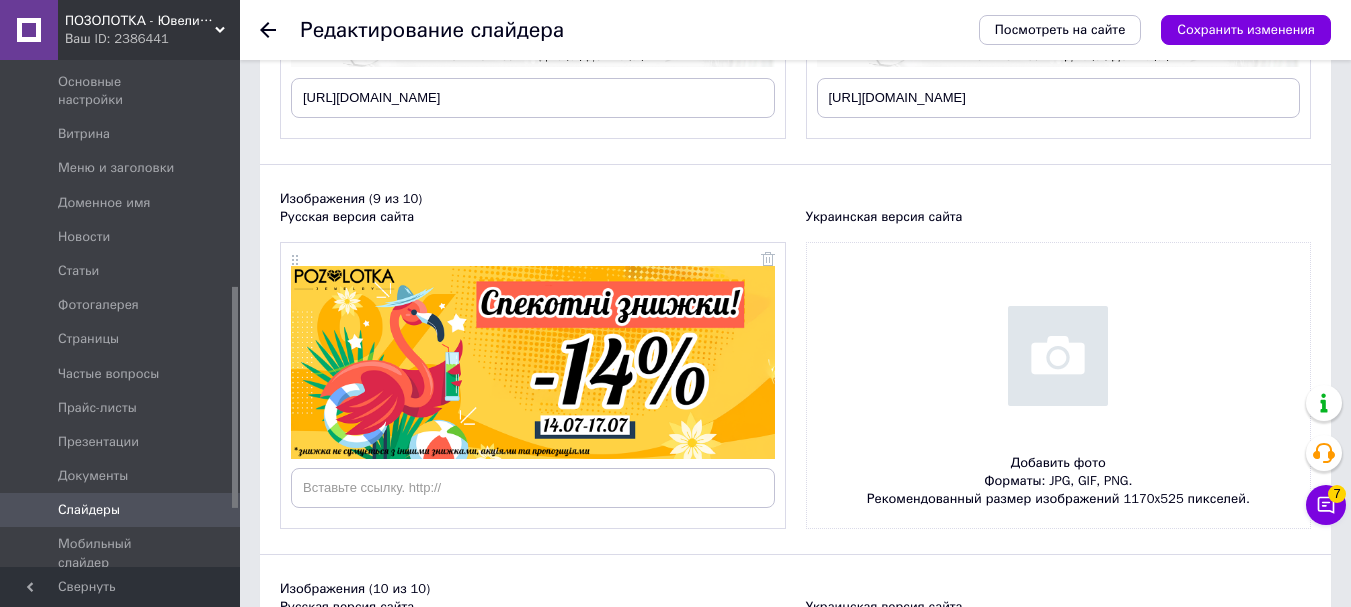 scroll, scrollTop: 3400, scrollLeft: 0, axis: vertical 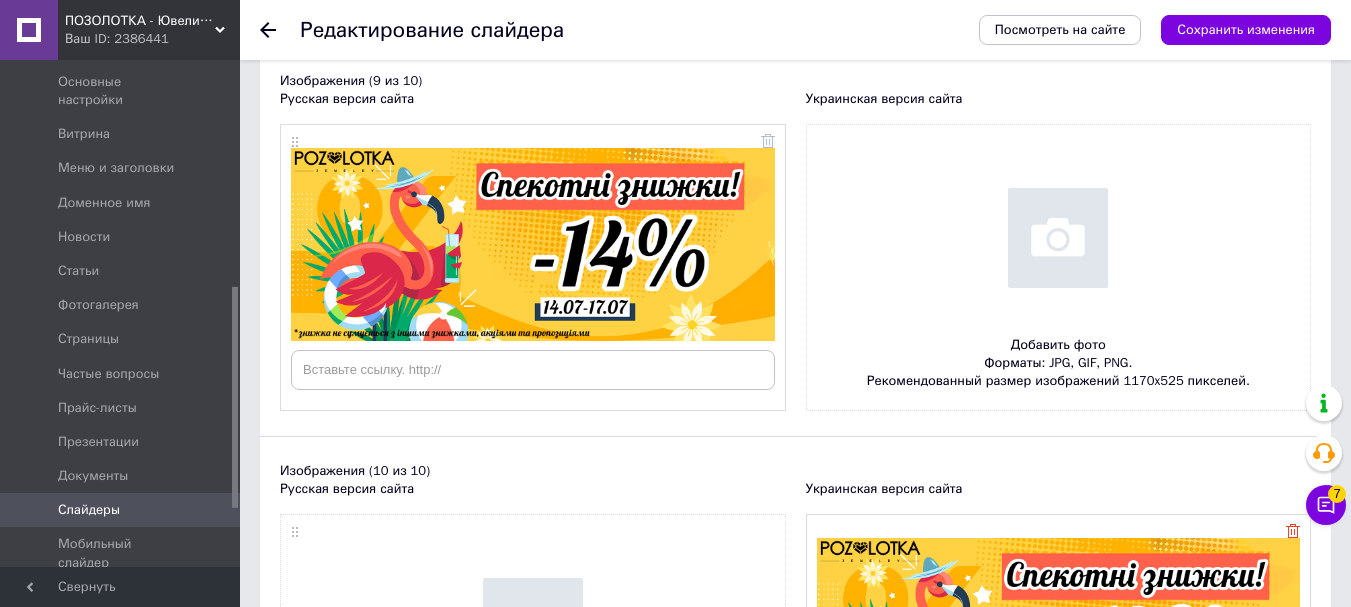 click 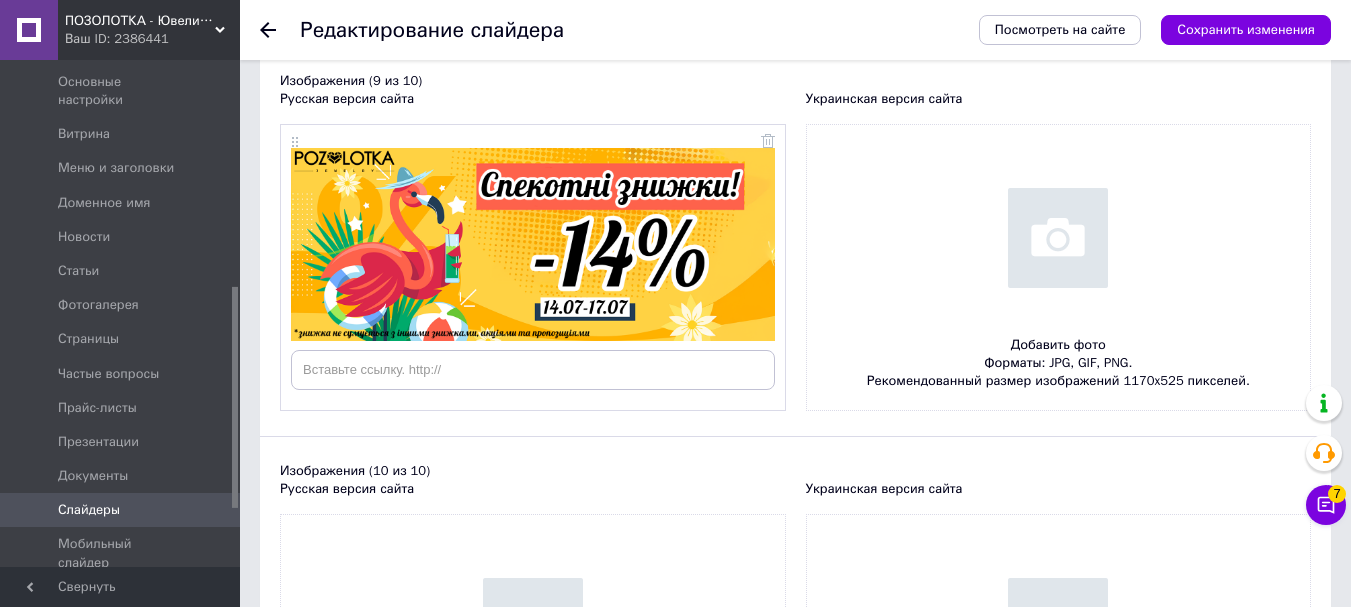 click at bounding box center [1059, 268] 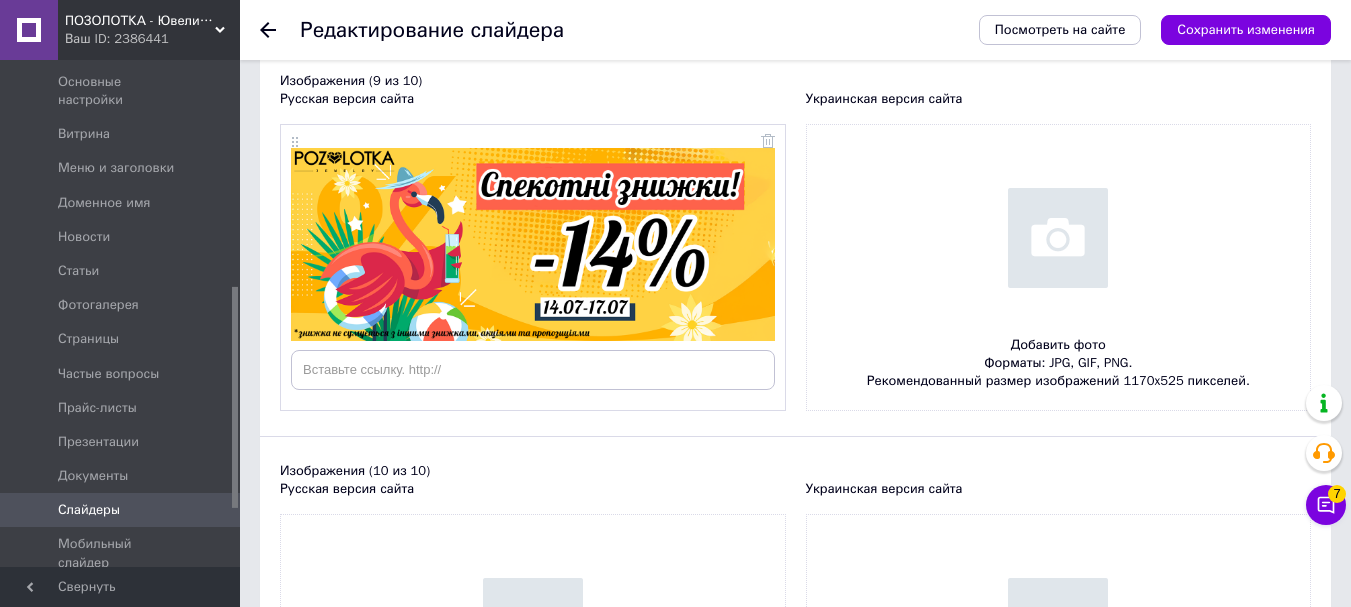 scroll, scrollTop: 3300, scrollLeft: 0, axis: vertical 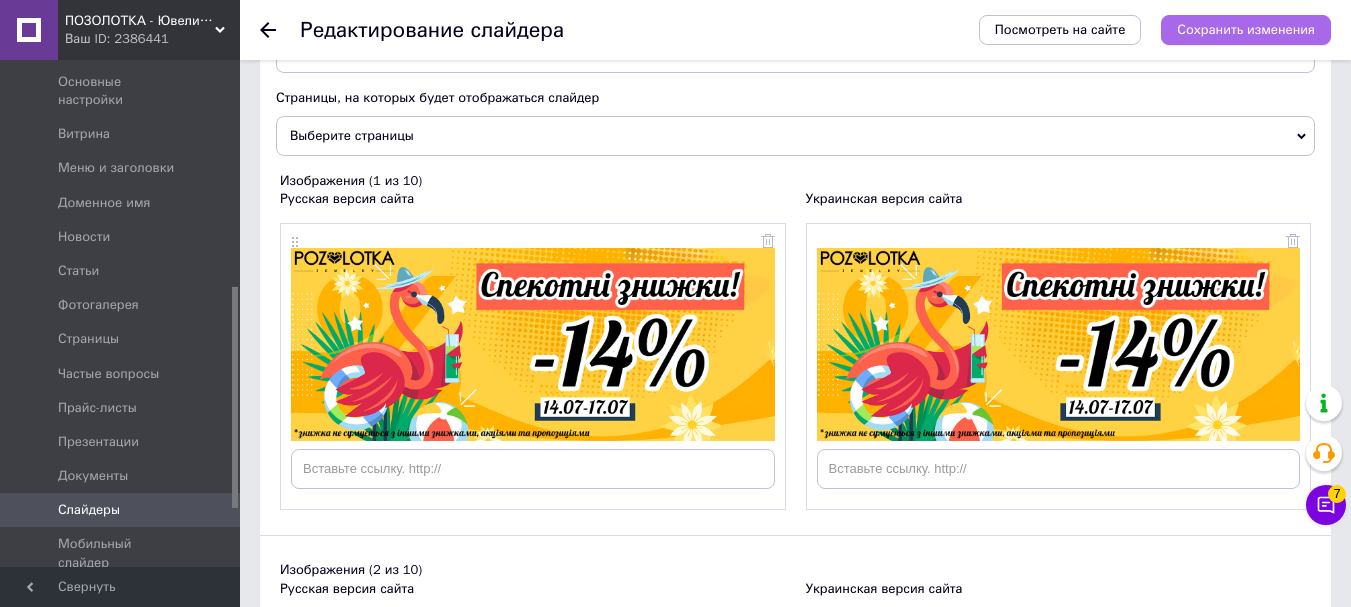 click on "Сохранить изменения" at bounding box center (1246, 30) 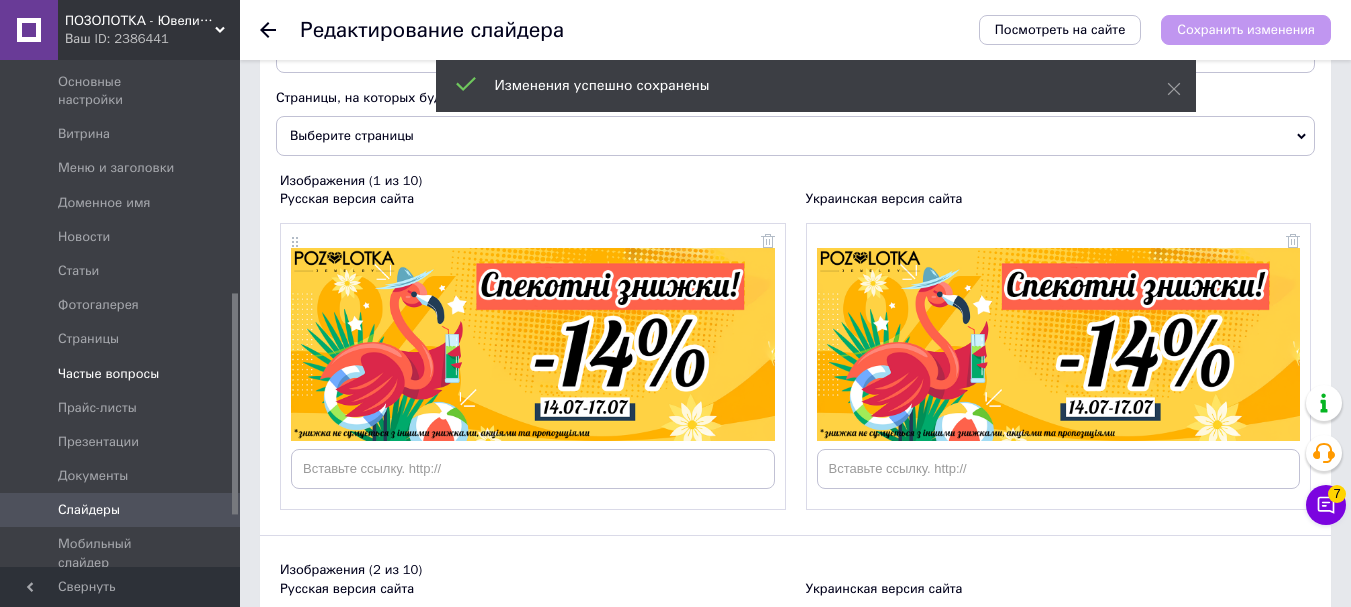 scroll, scrollTop: 616, scrollLeft: 0, axis: vertical 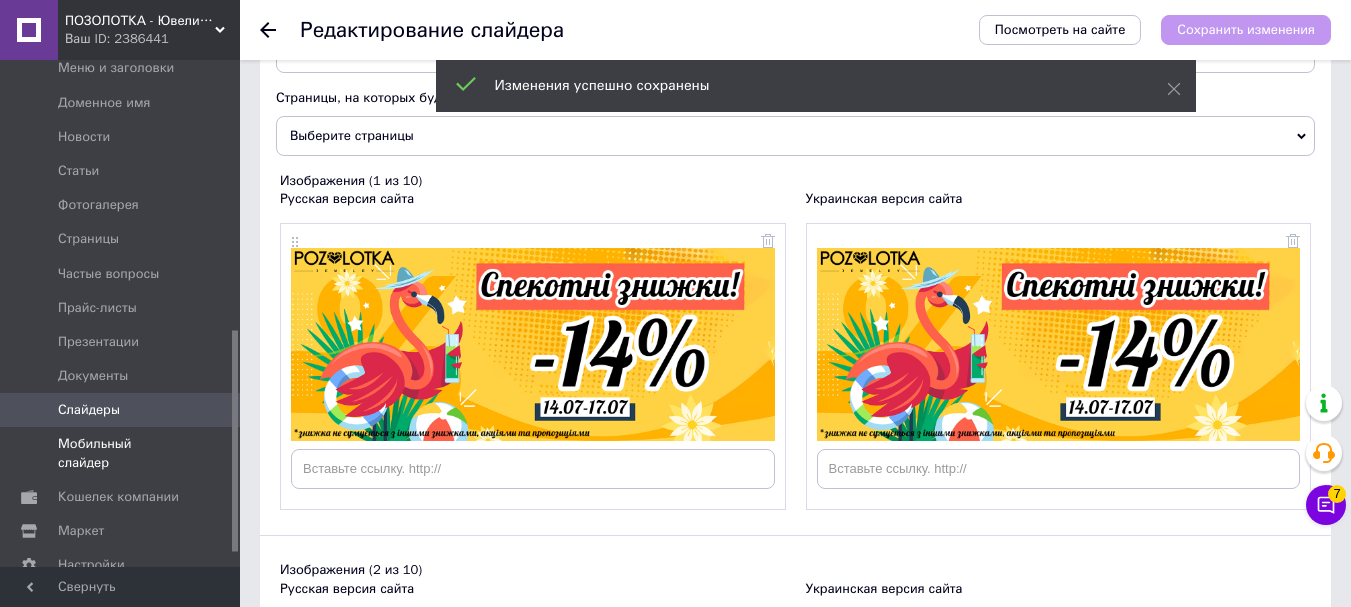 click on "Мобильный слайдер" at bounding box center (121, 453) 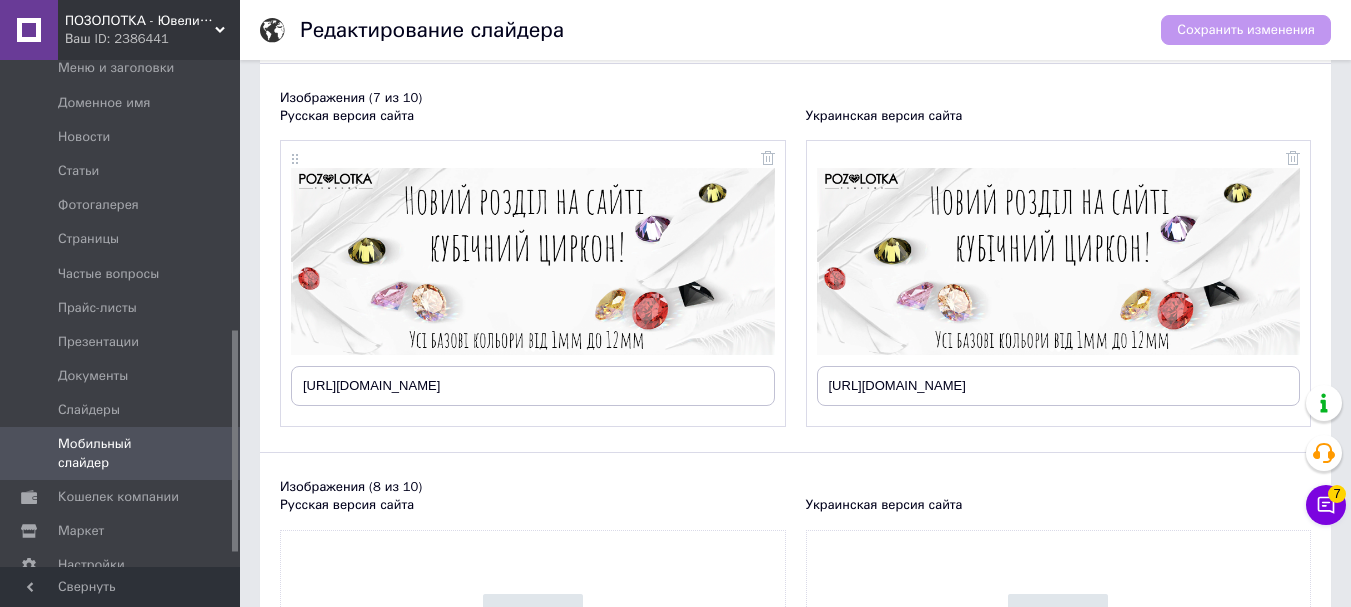 scroll, scrollTop: 2663, scrollLeft: 0, axis: vertical 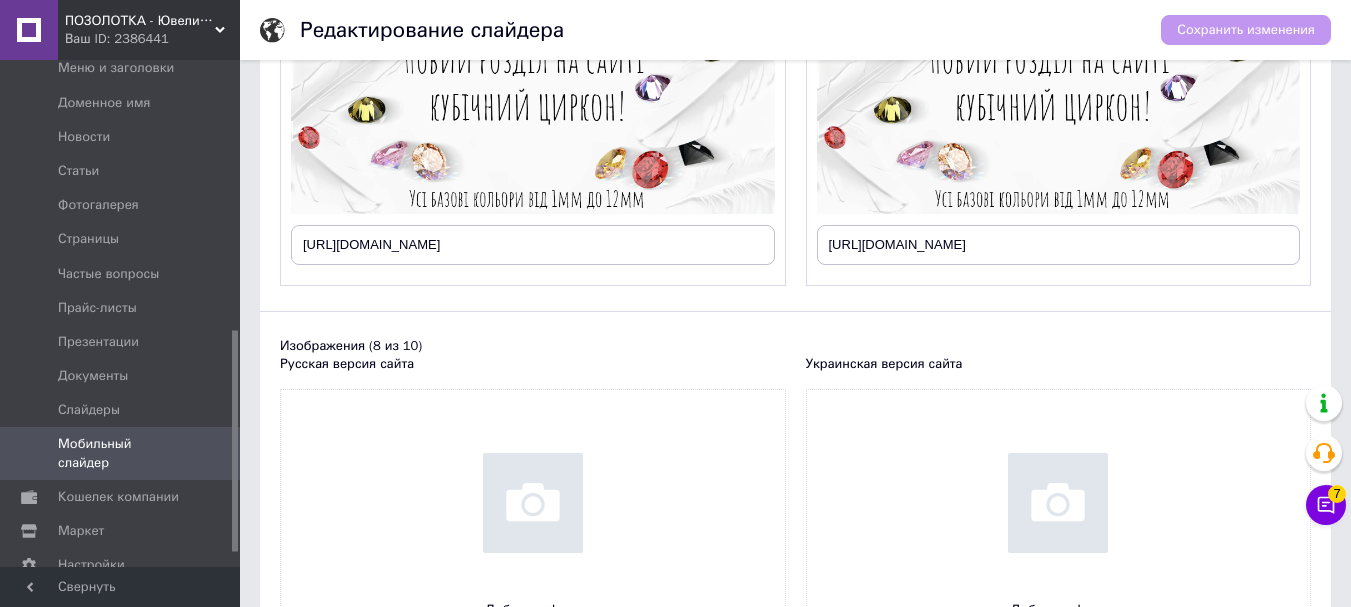 click at bounding box center (533, 533) 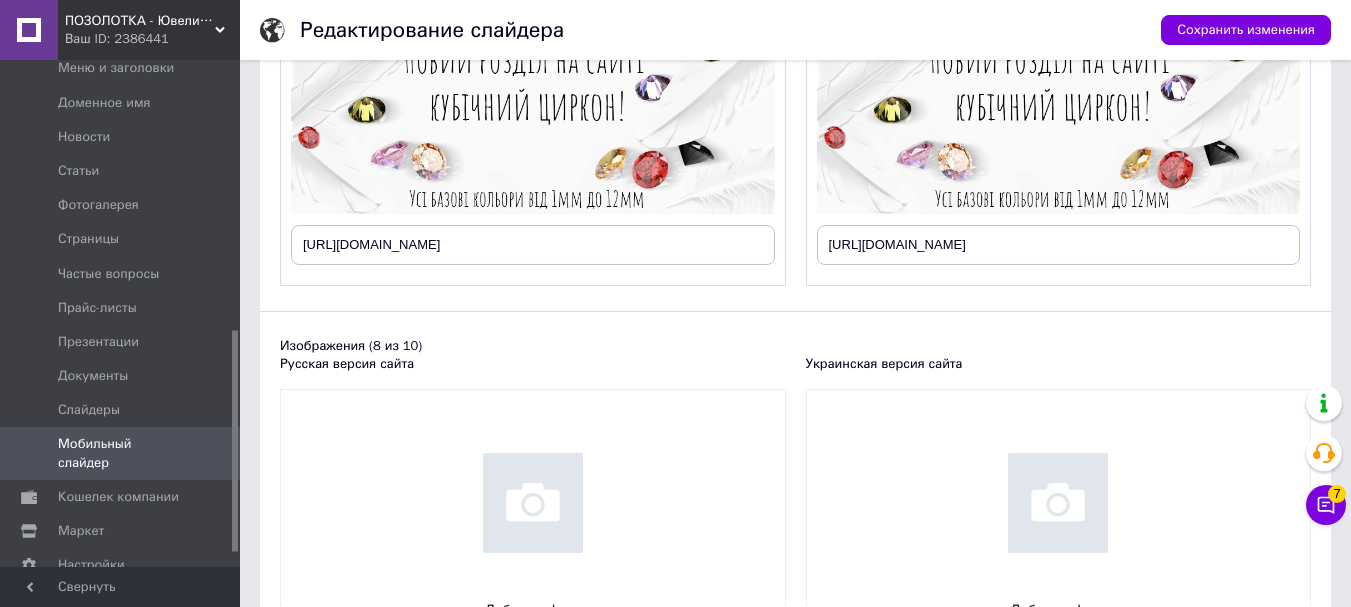type 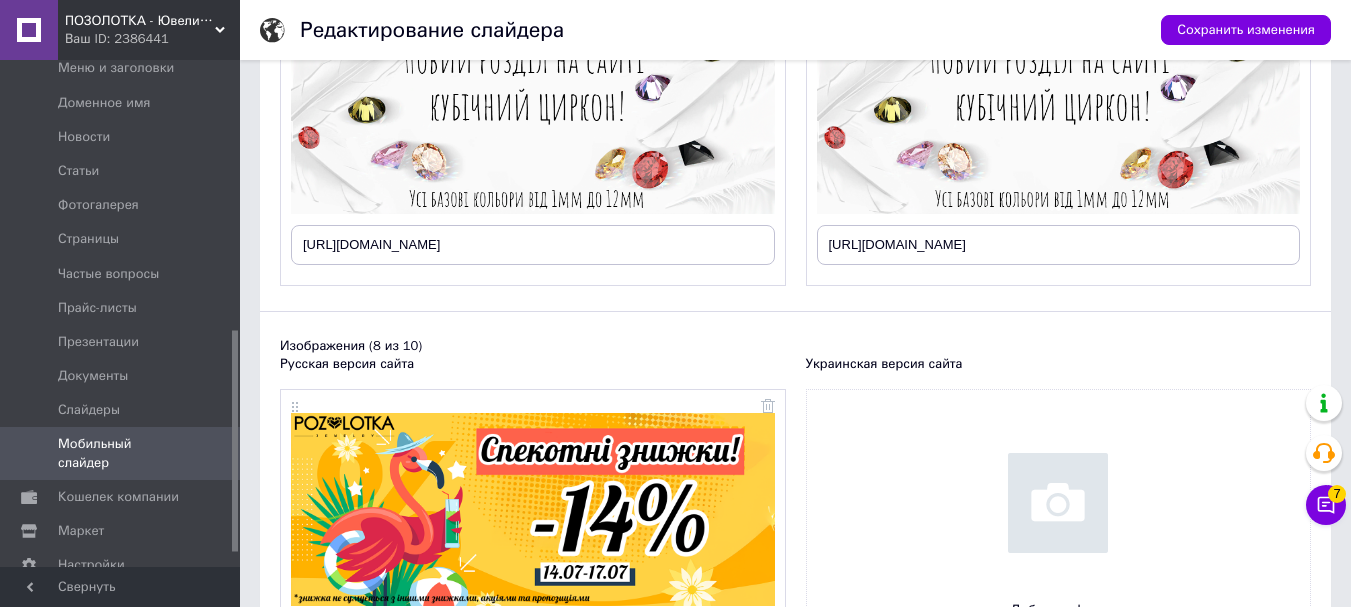 click at bounding box center (1059, 533) 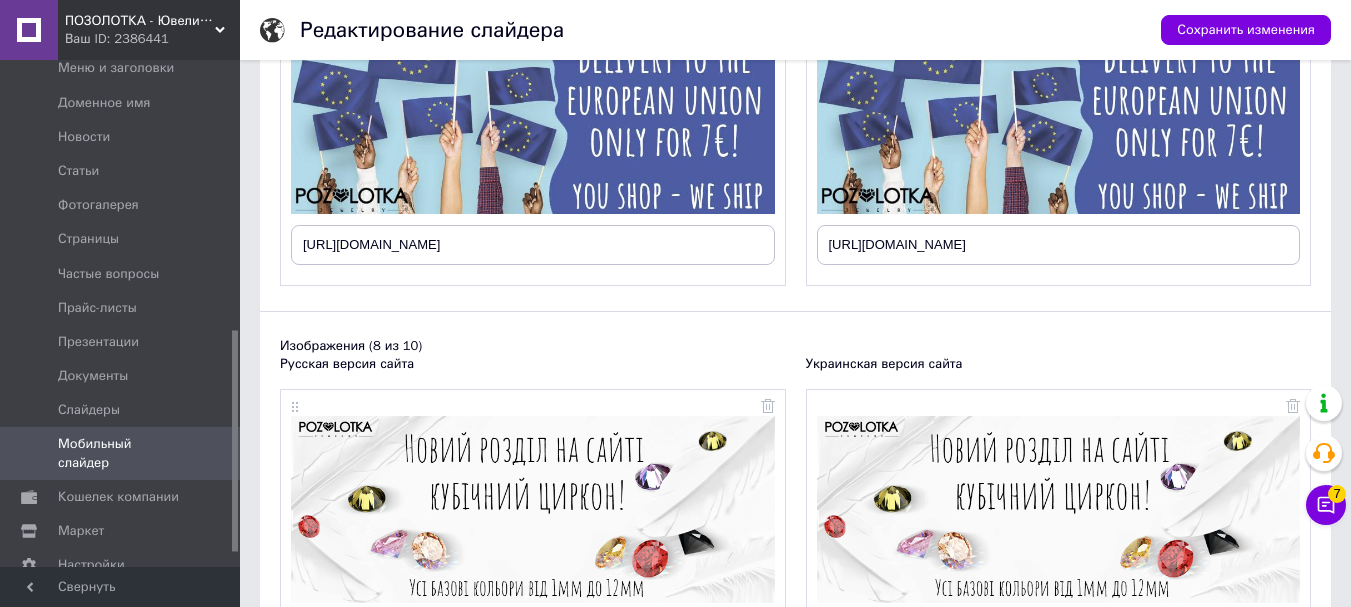 scroll, scrollTop: 0, scrollLeft: 0, axis: both 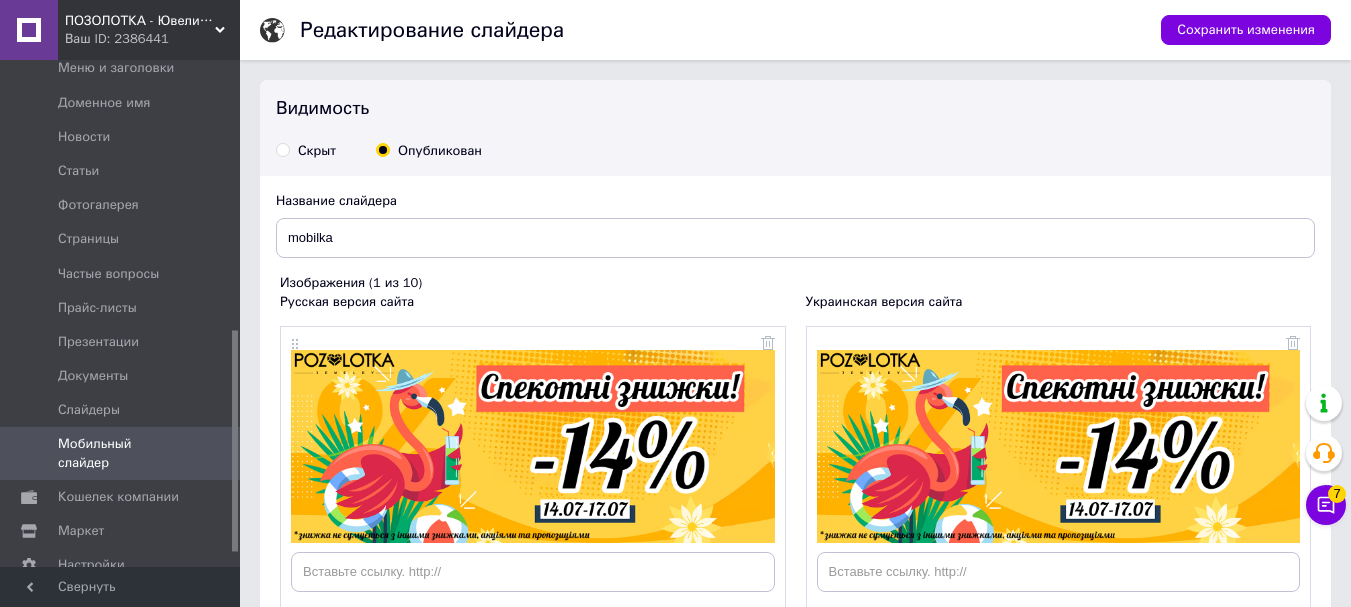 click on "Сохранить изменения" at bounding box center (1236, 30) 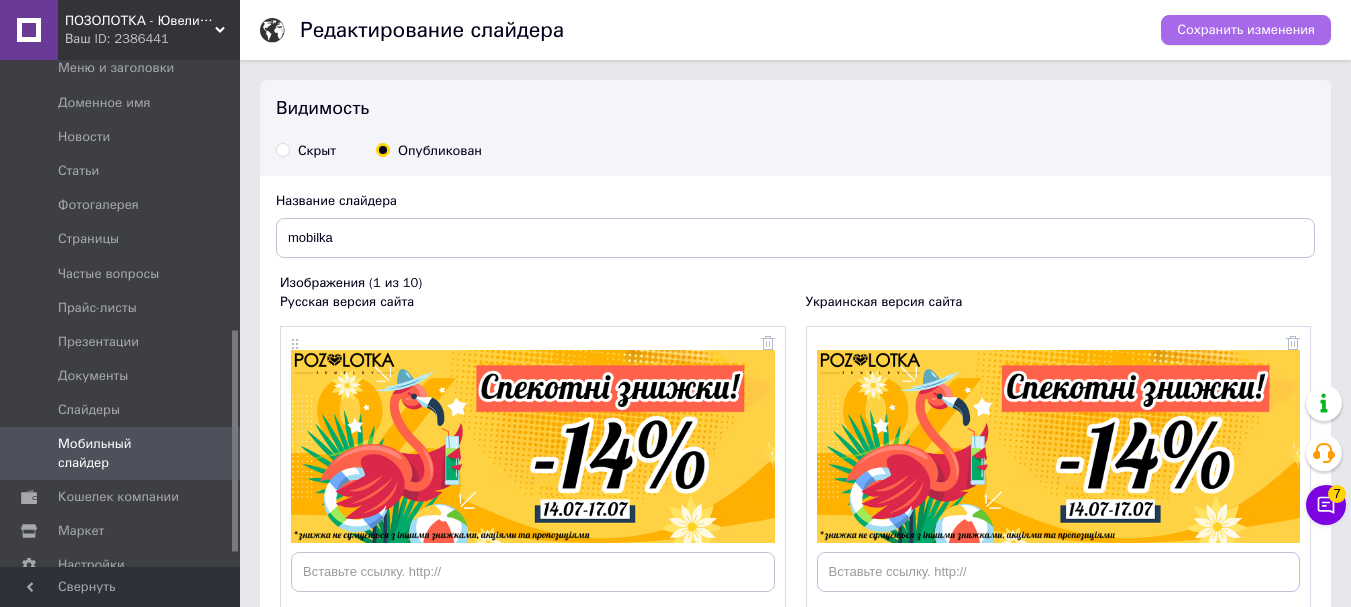 click on "Сохранить изменения" at bounding box center [1246, 30] 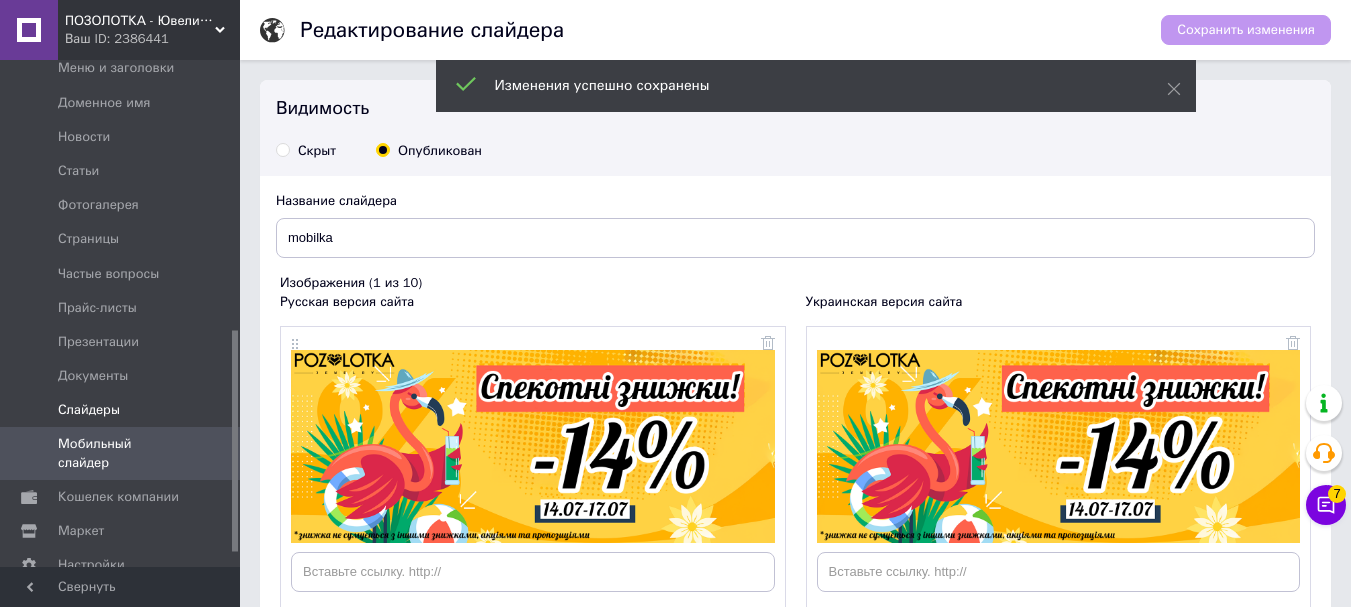 click on "Слайдеры" at bounding box center [121, 410] 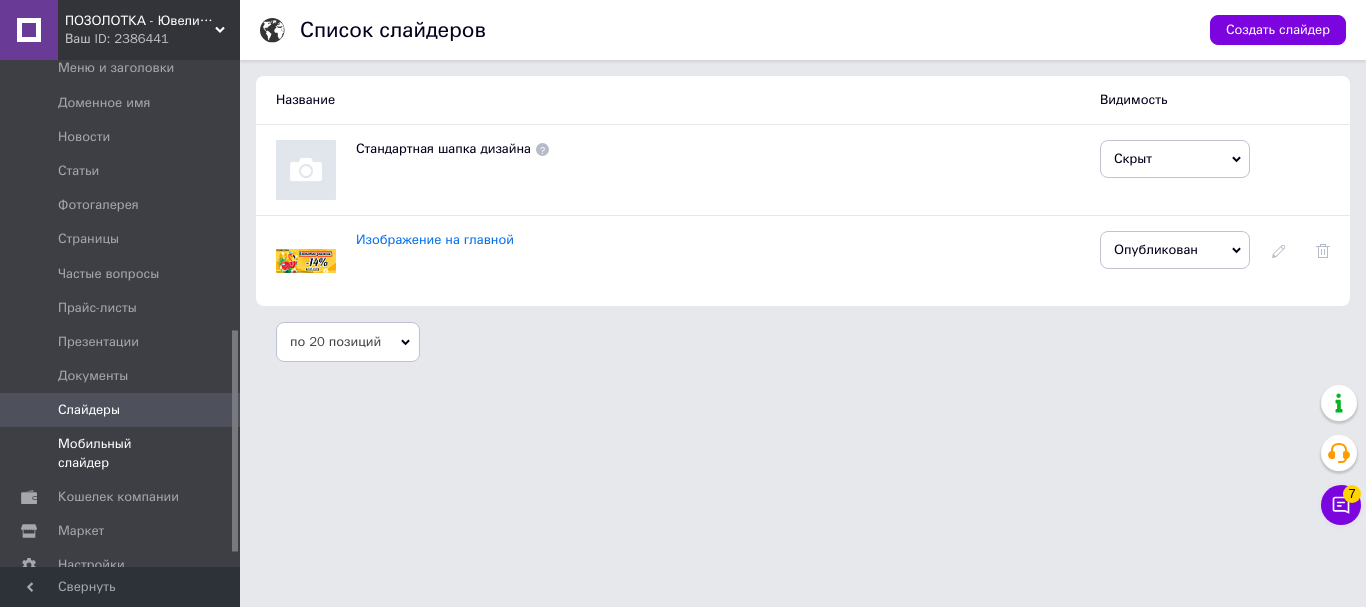 click on "Мобильный слайдер" at bounding box center [121, 453] 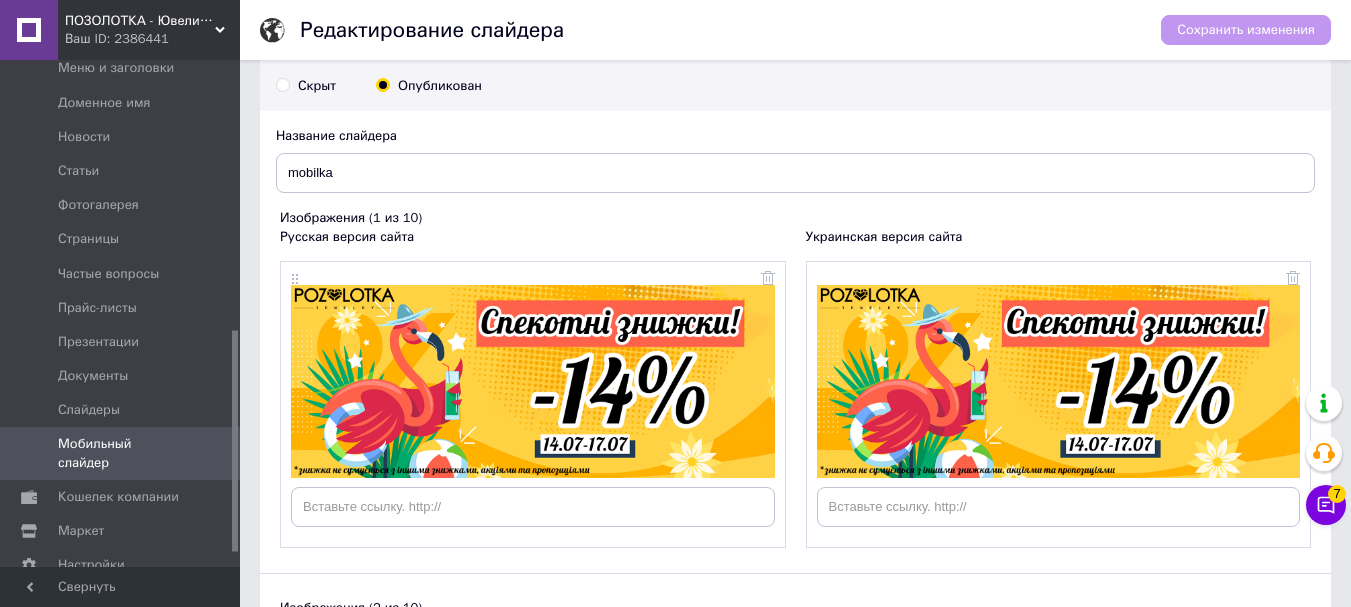scroll, scrollTop: 100, scrollLeft: 0, axis: vertical 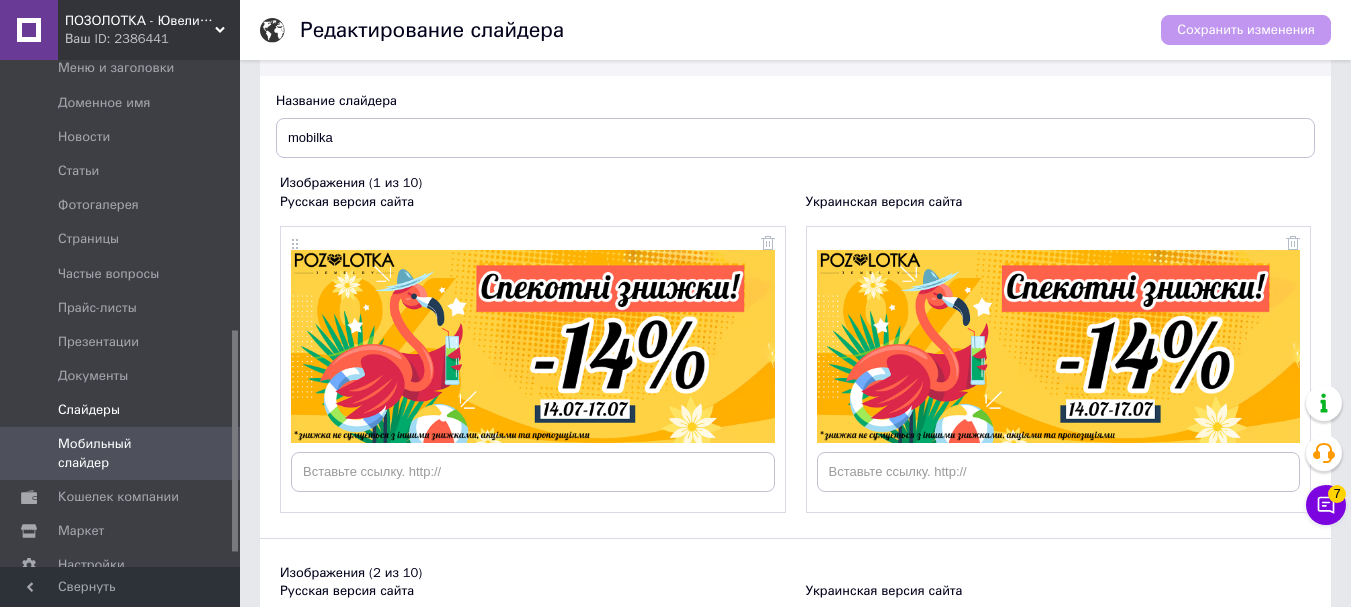 click on "Слайдеры" at bounding box center [123, 410] 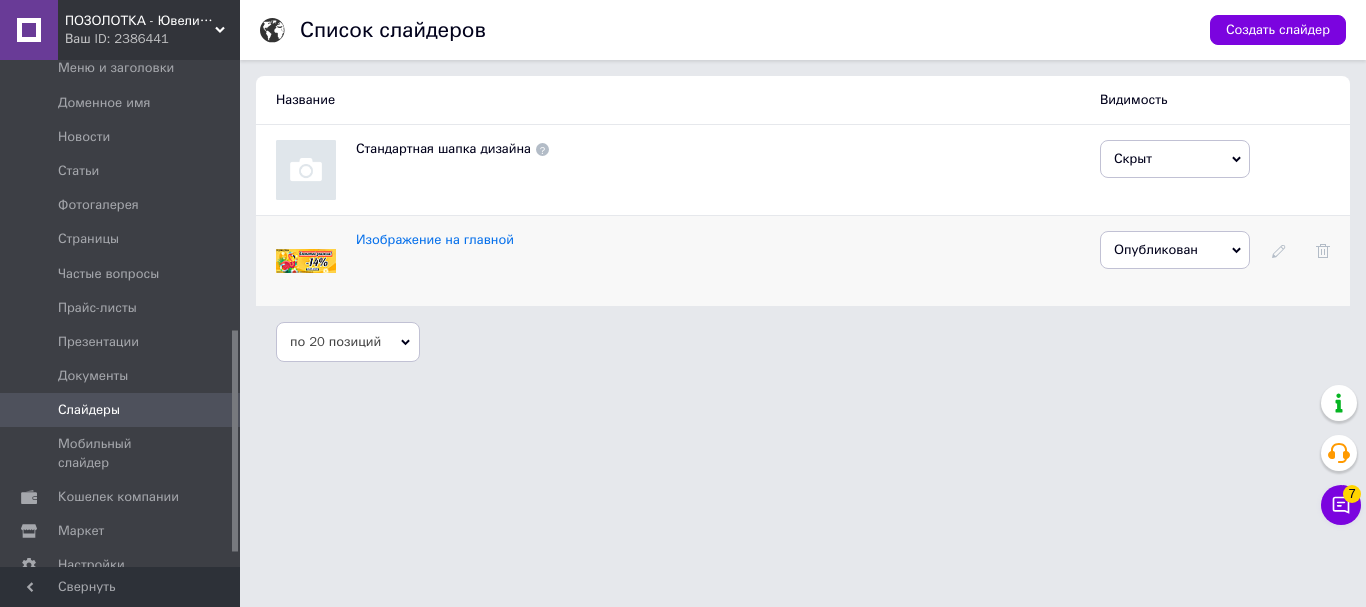 click on "Изображение на главной" at bounding box center (728, 261) 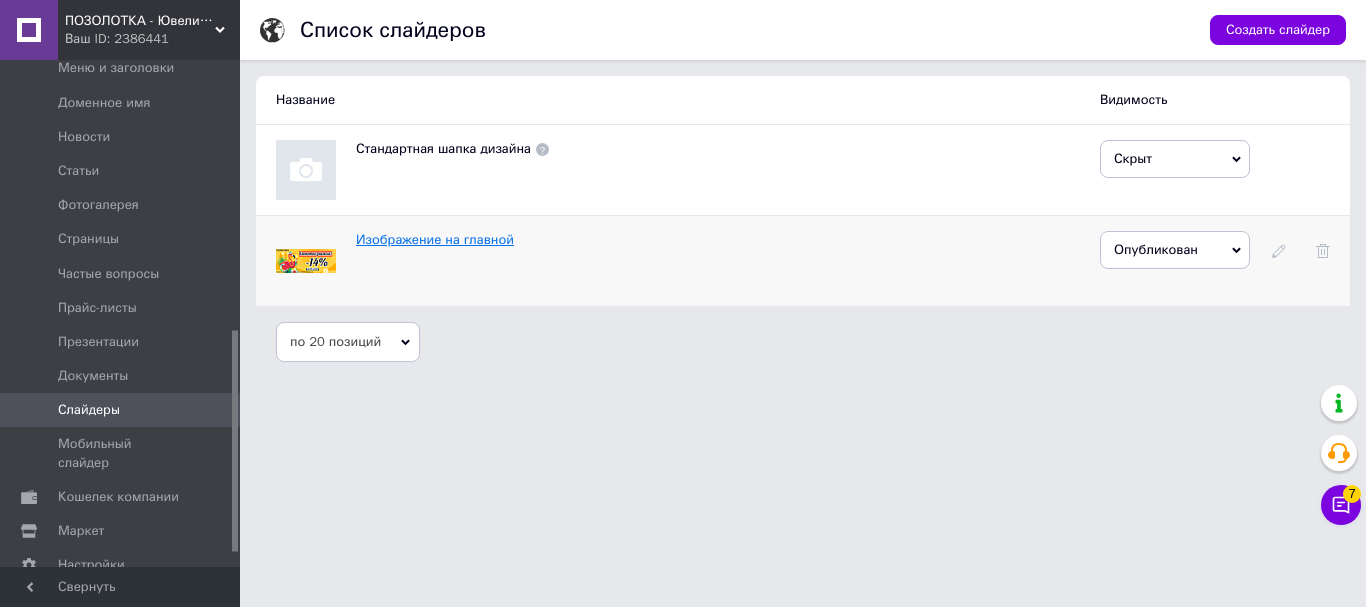 click on "Изображение на главной" at bounding box center [435, 239] 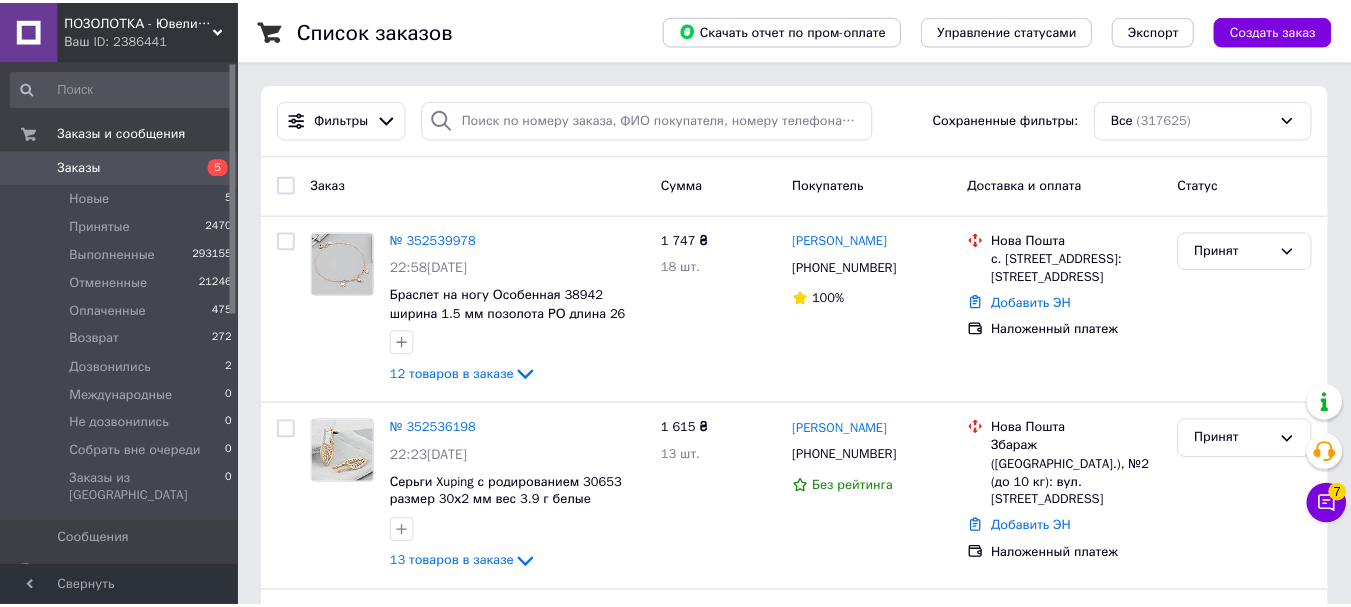 scroll, scrollTop: 0, scrollLeft: 0, axis: both 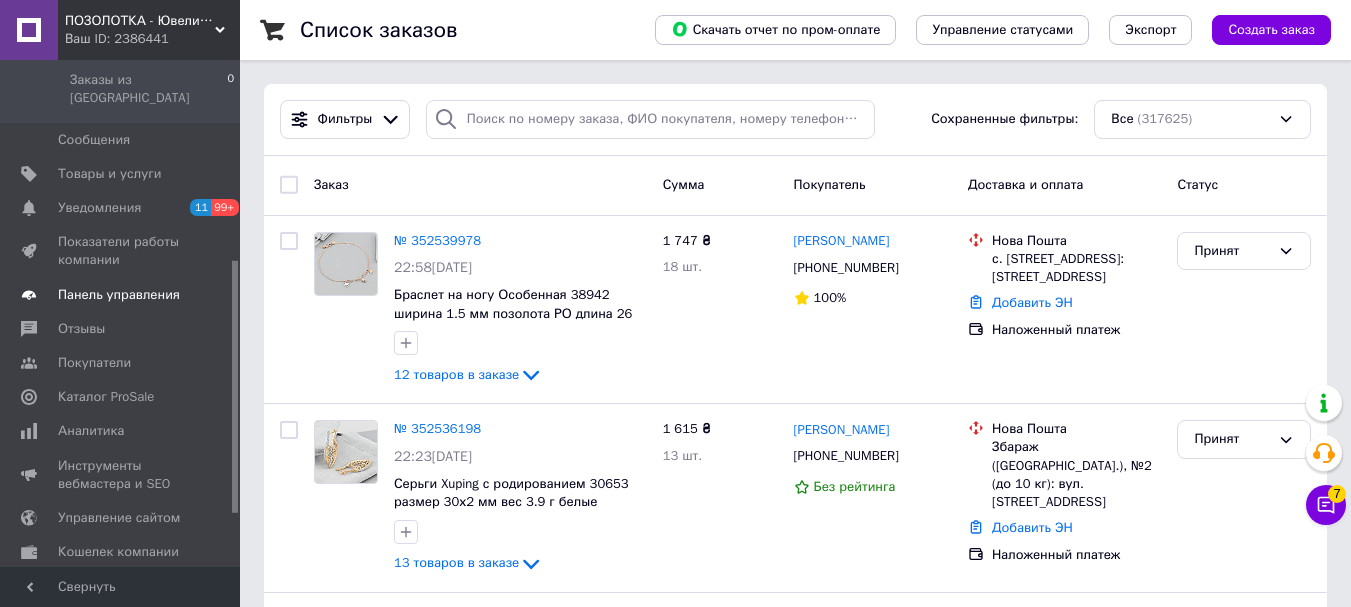 click on "Панель управления" at bounding box center [119, 295] 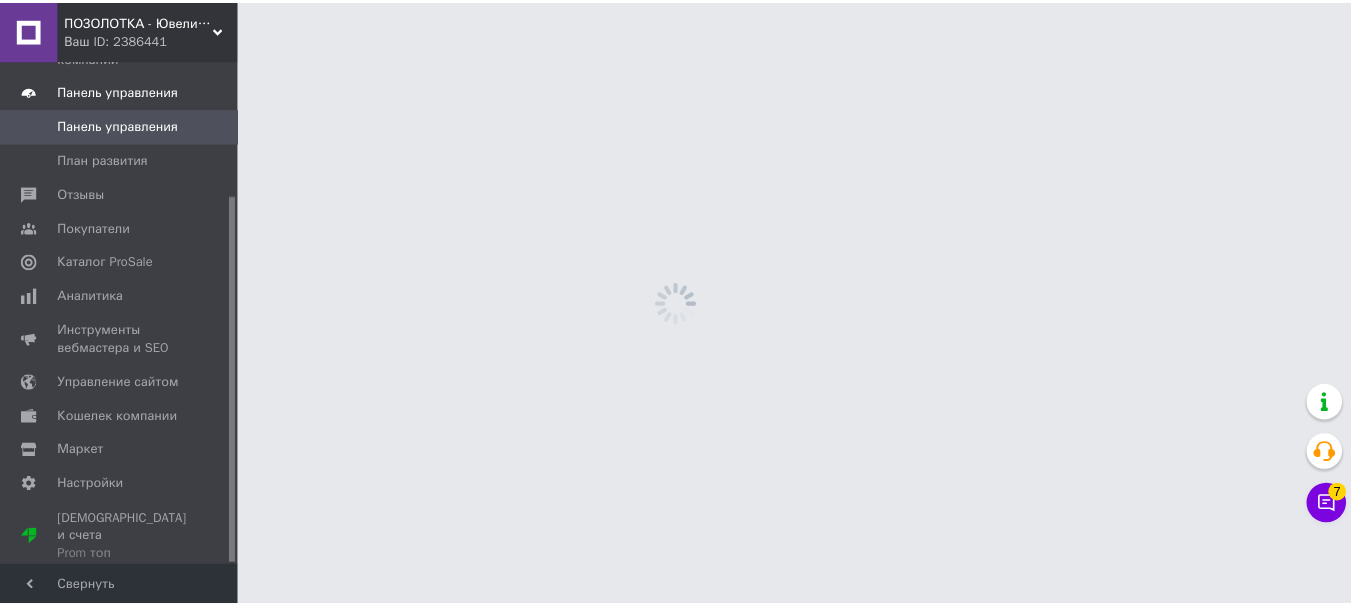 scroll, scrollTop: 185, scrollLeft: 0, axis: vertical 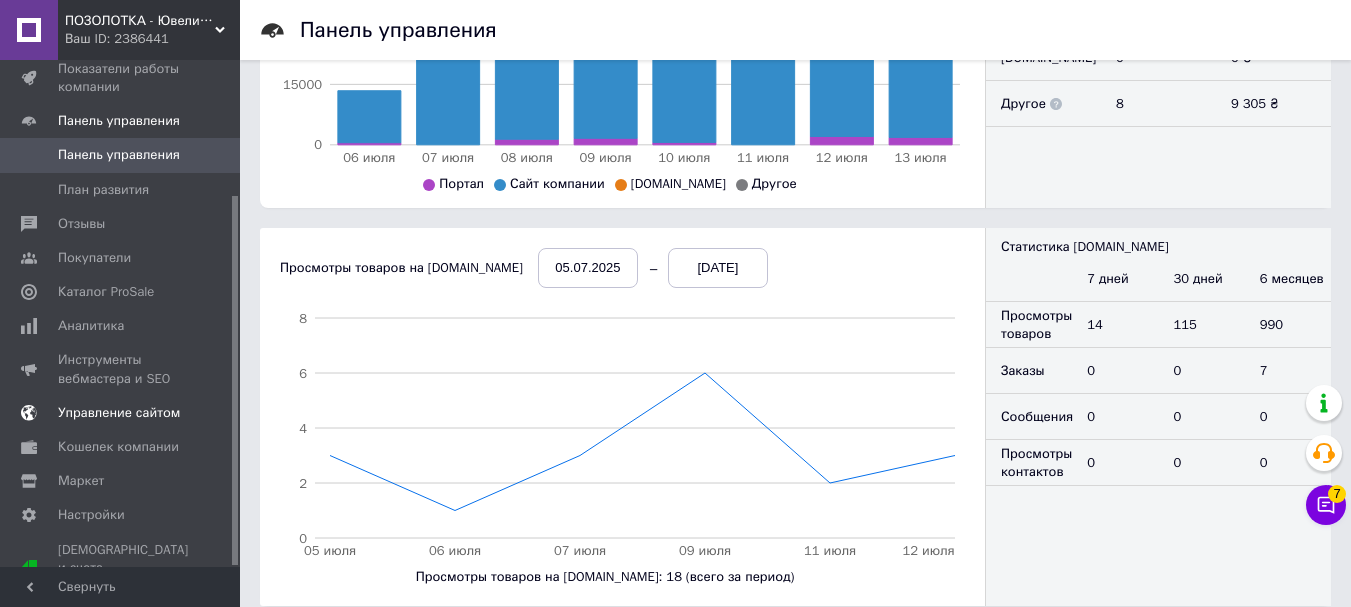 click on "Управление сайтом" at bounding box center (119, 413) 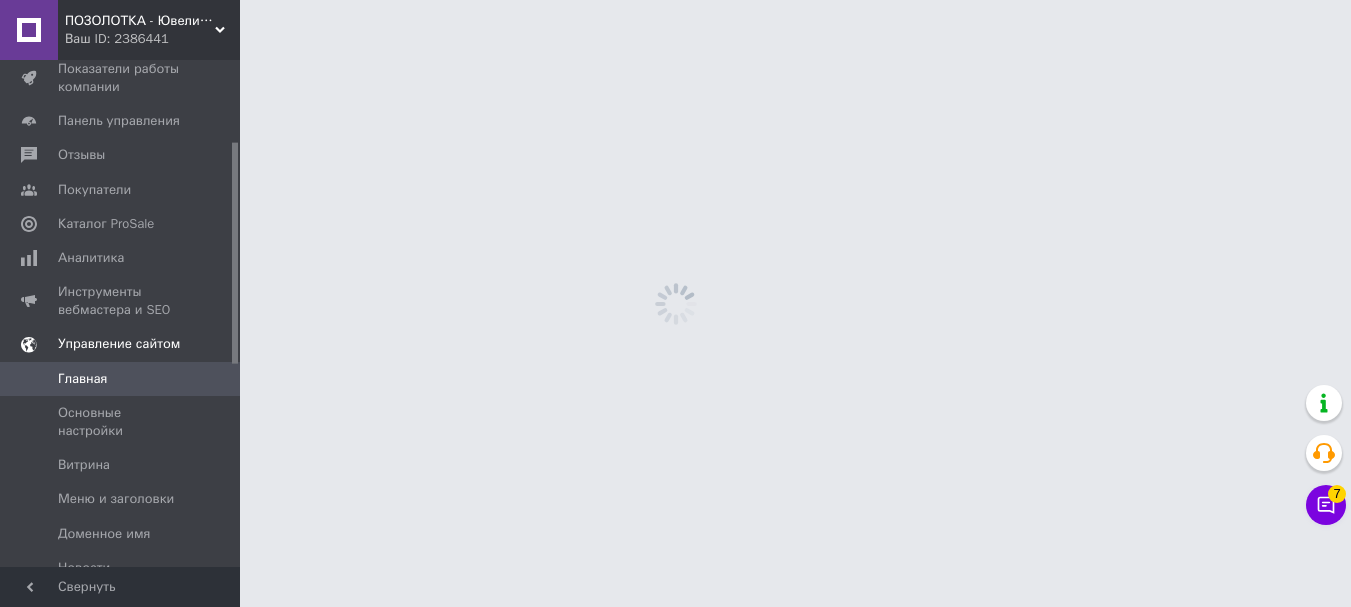 scroll, scrollTop: 0, scrollLeft: 0, axis: both 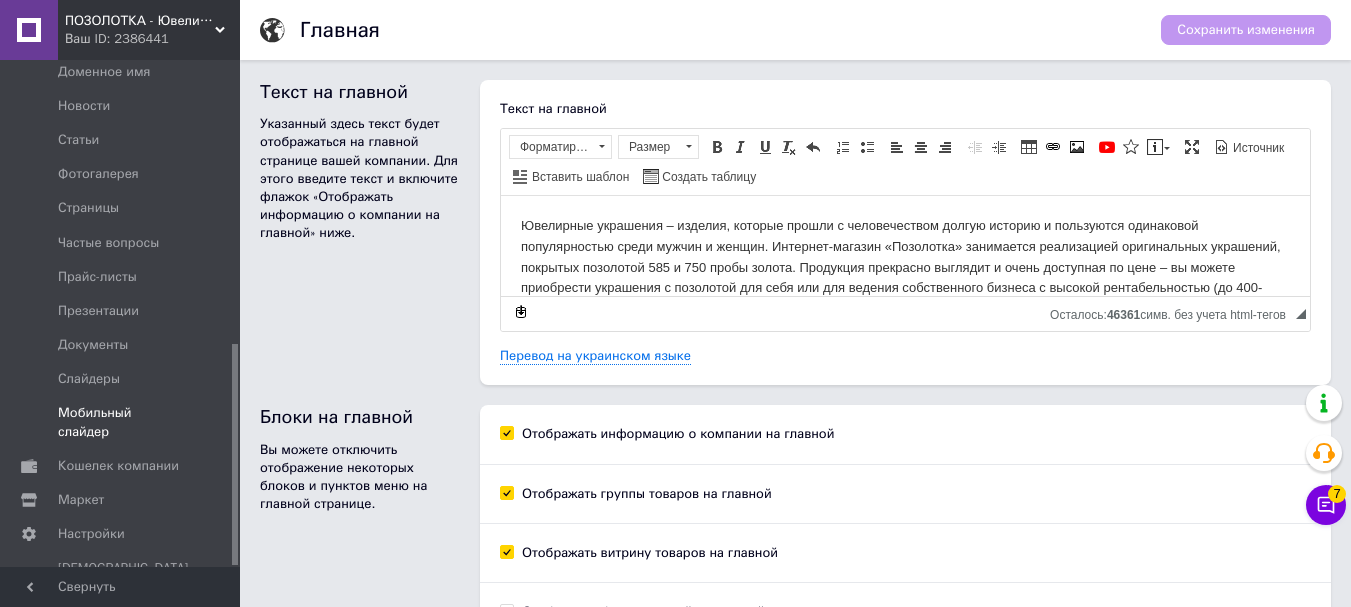 click on "Мобильный слайдер" at bounding box center [121, 422] 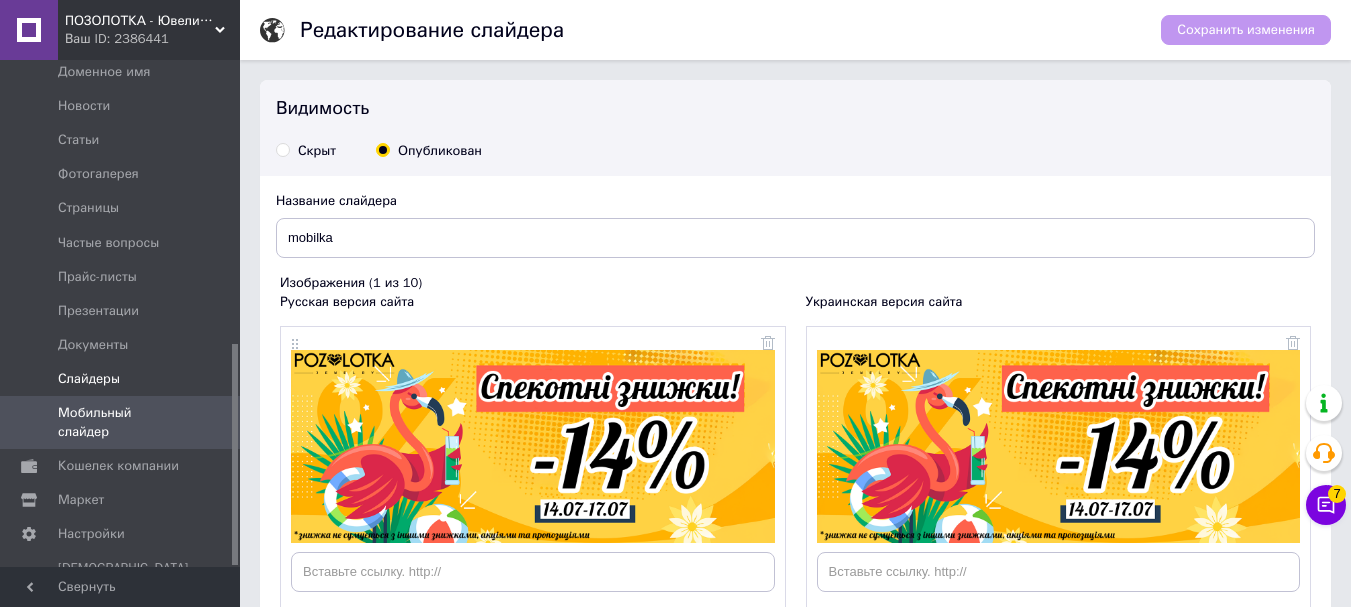 click on "Слайдеры" at bounding box center (123, 379) 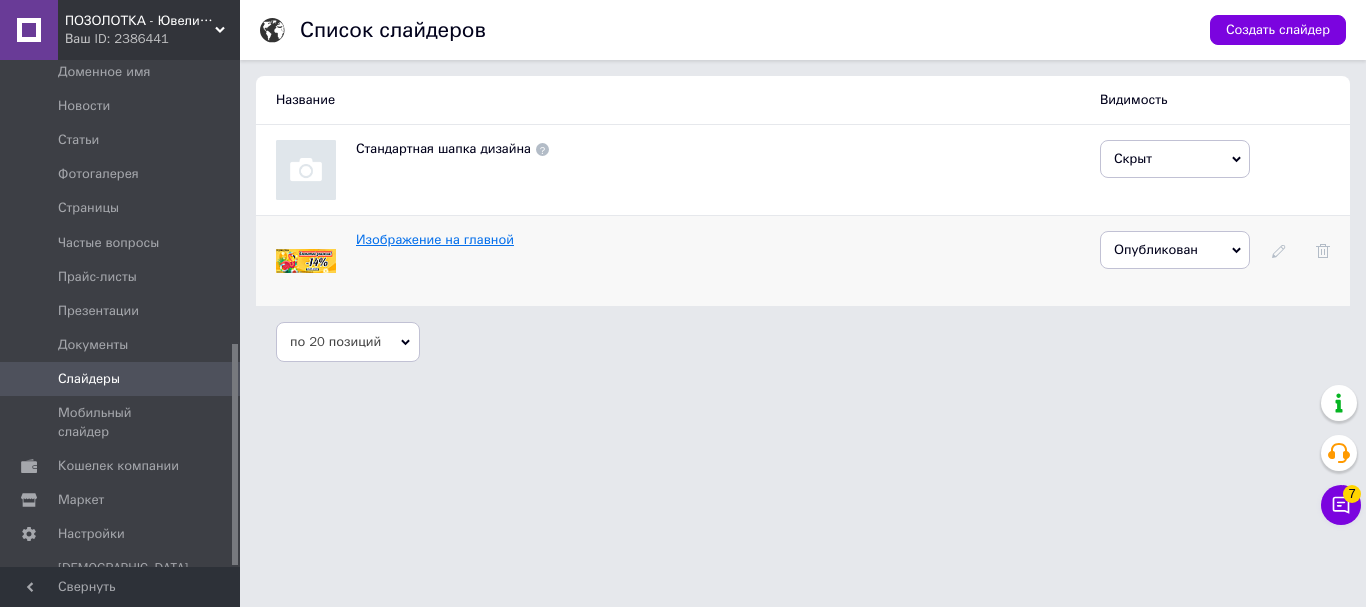 click on "Изображение на главной" at bounding box center [435, 239] 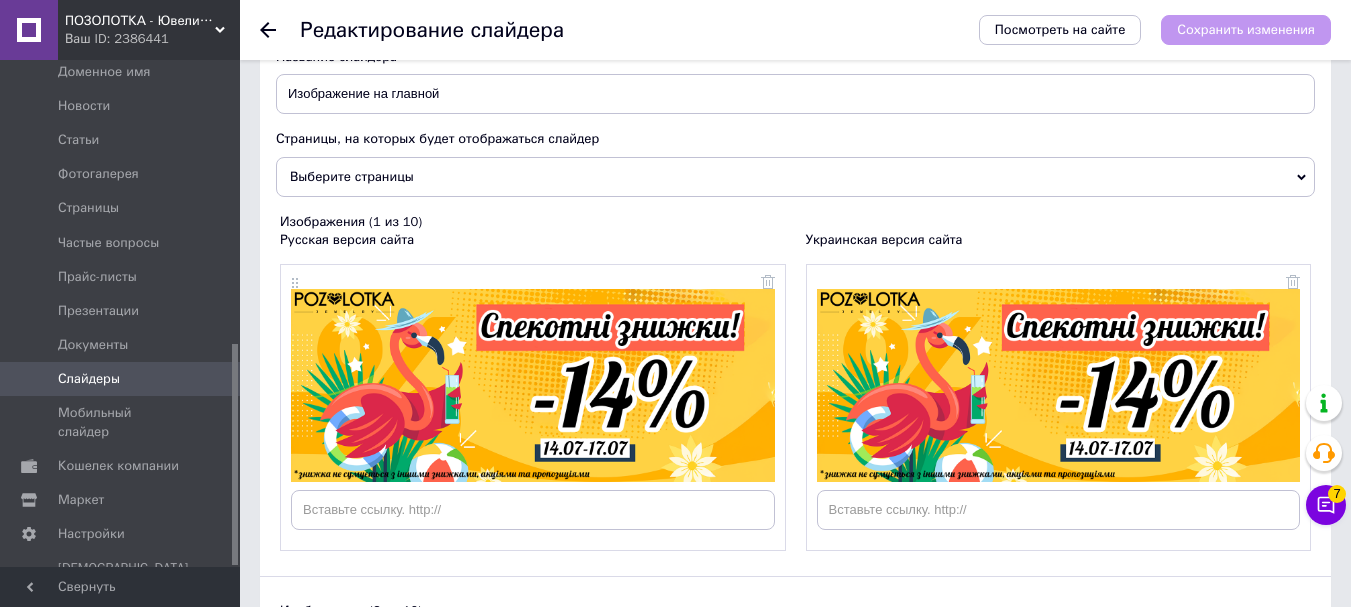 scroll, scrollTop: 200, scrollLeft: 0, axis: vertical 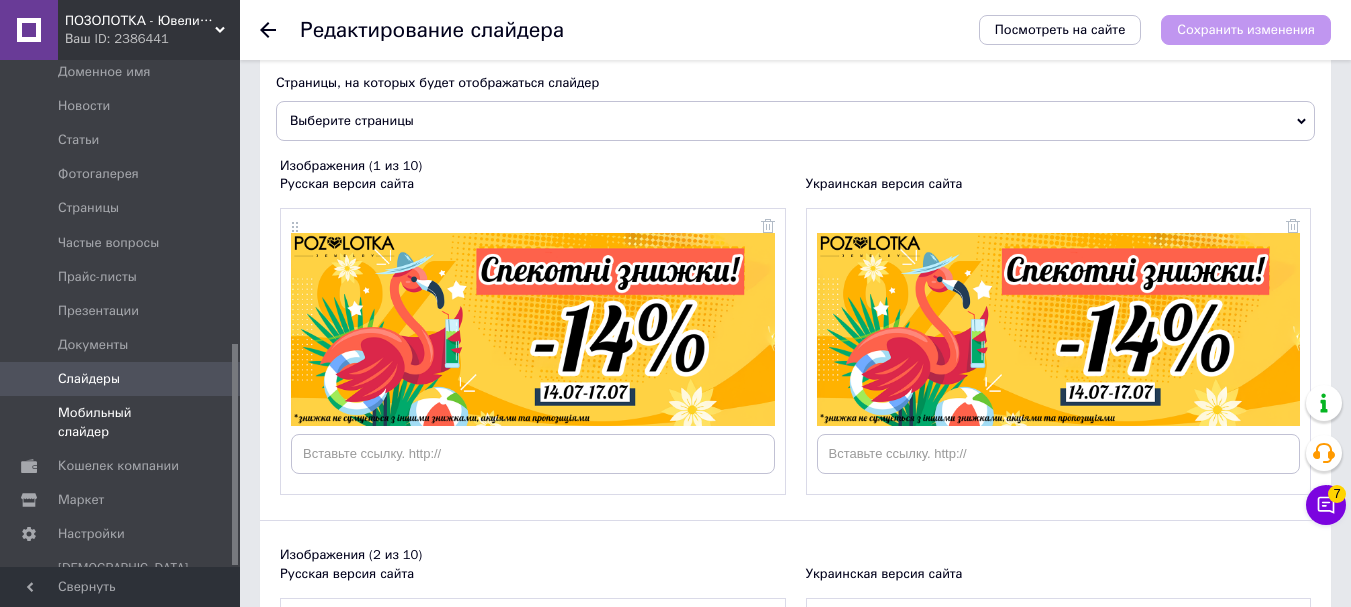 click on "Мобильный слайдер" at bounding box center (121, 422) 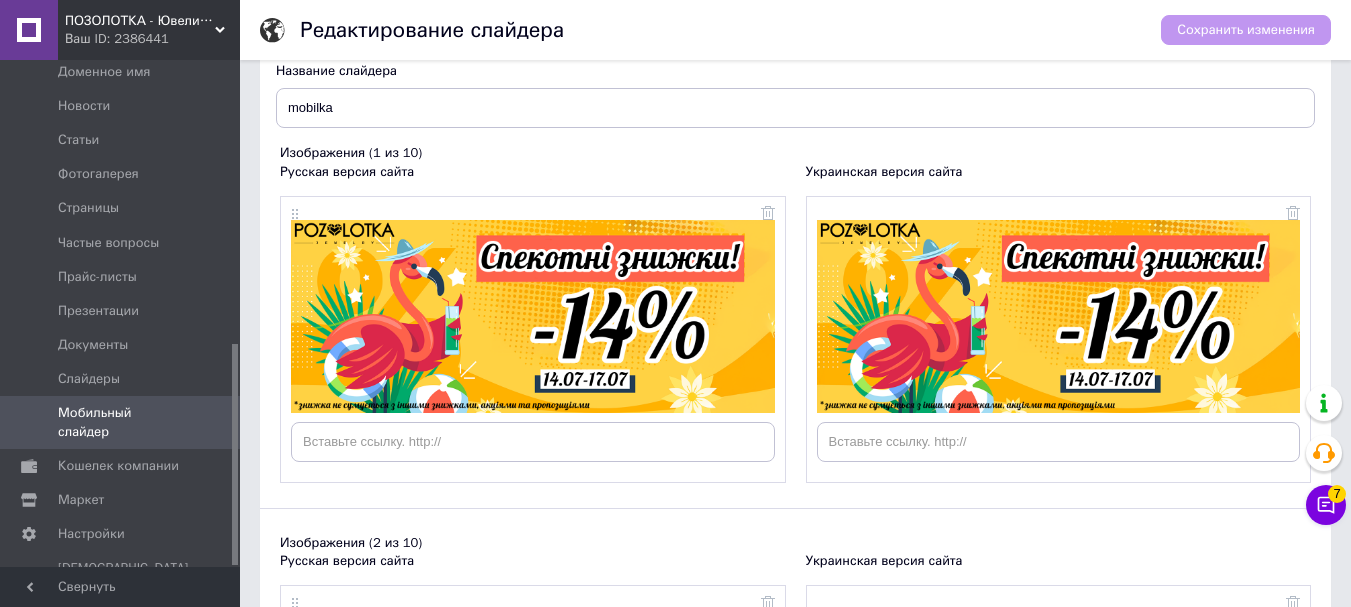 scroll, scrollTop: 200, scrollLeft: 0, axis: vertical 